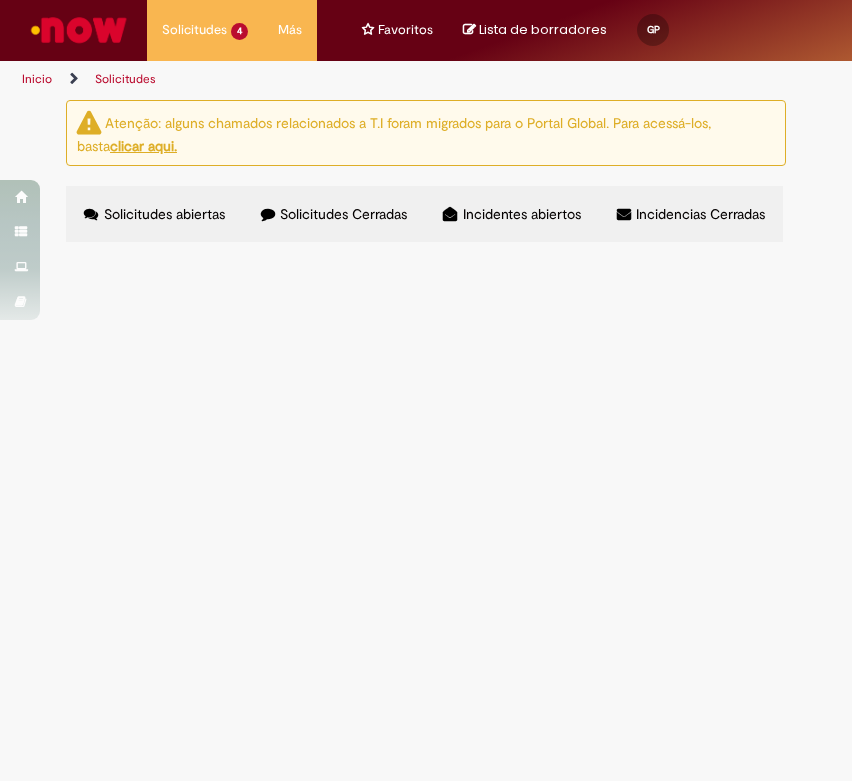 scroll, scrollTop: 0, scrollLeft: 0, axis: both 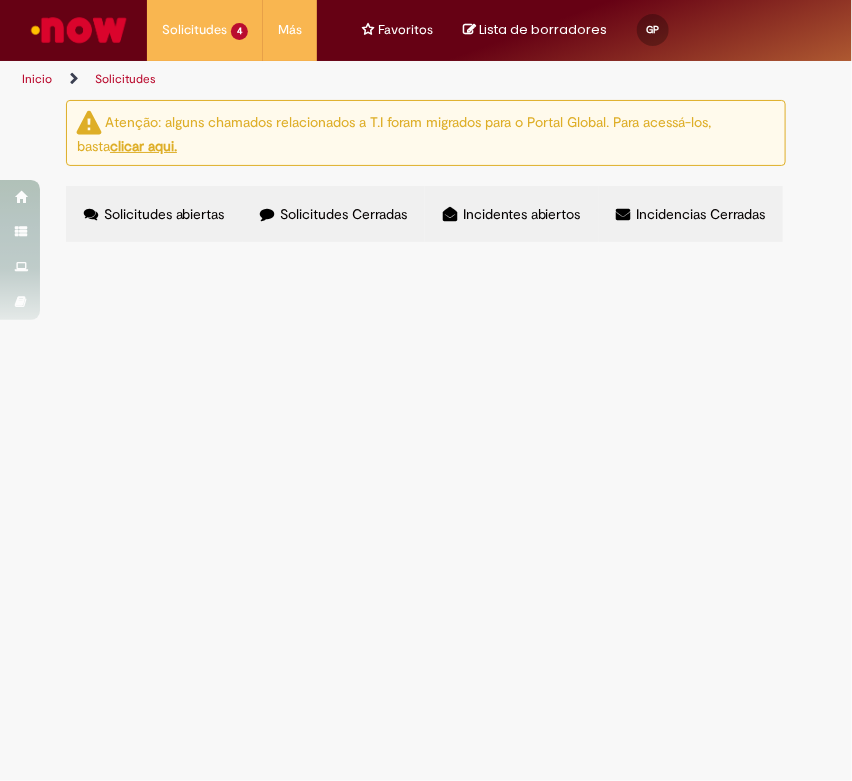 click on "Solicitudes Cerradas" at bounding box center (343, 214) 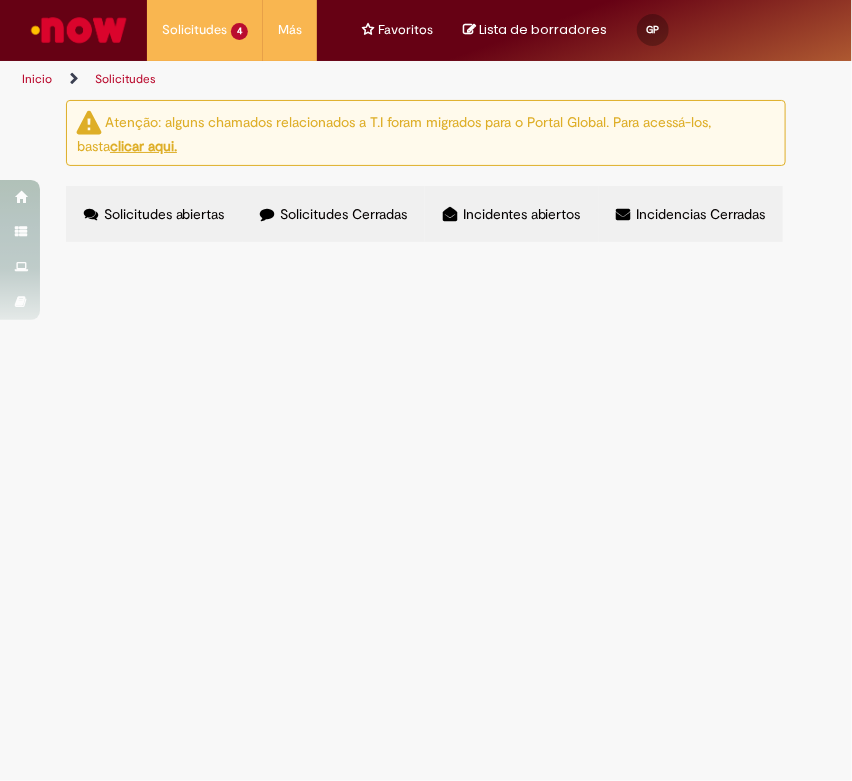 click on "Pago de Materiales Copipunto SIN FILTRAR" at bounding box center (0, 0) 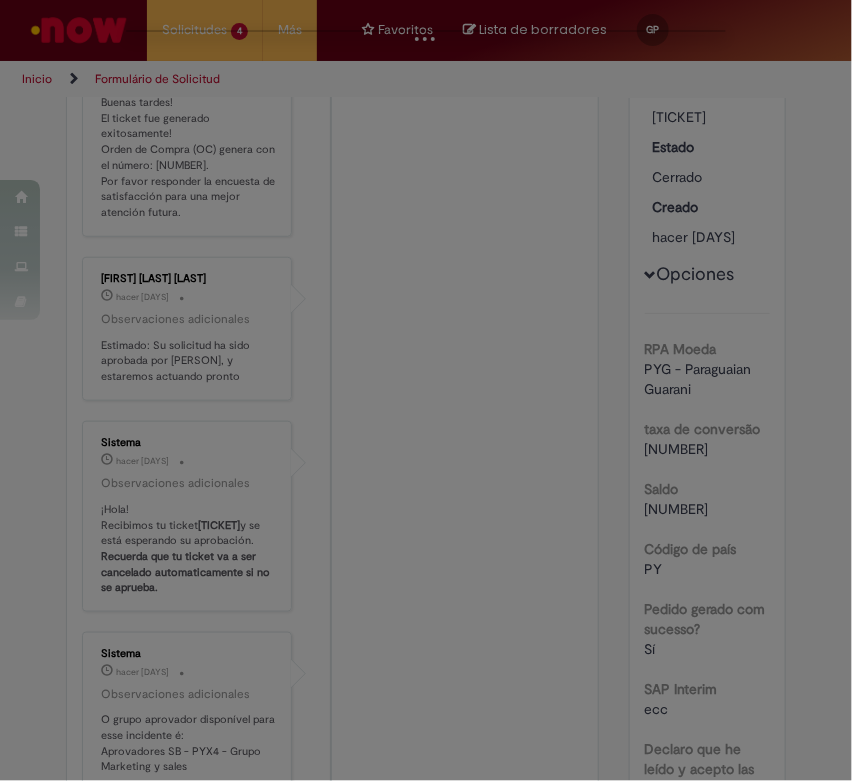 scroll, scrollTop: 0, scrollLeft: 0, axis: both 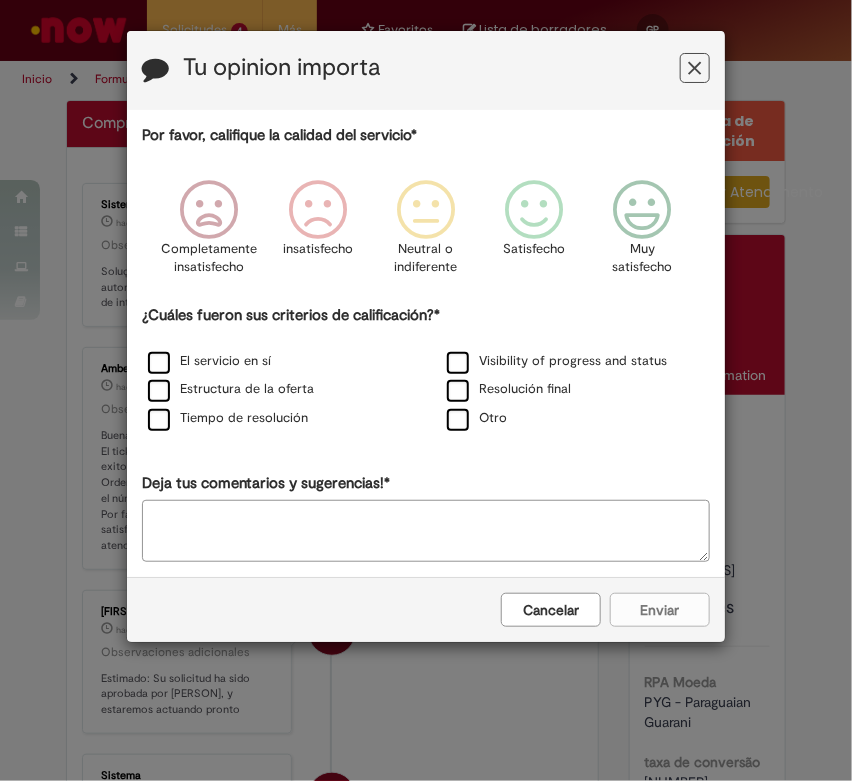click on "Cancelar" at bounding box center (551, 610) 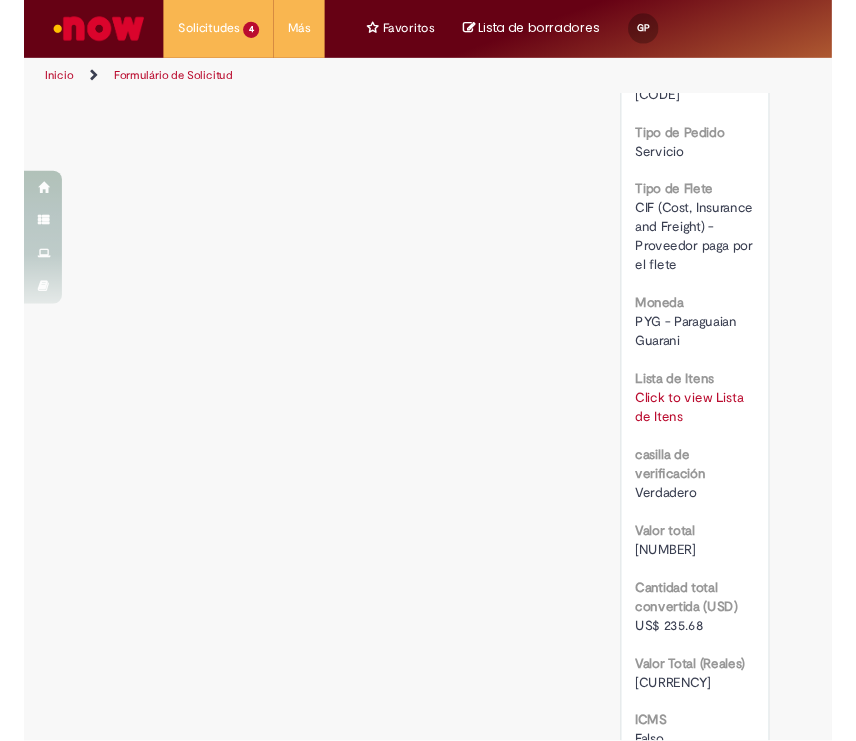 scroll, scrollTop: 2444, scrollLeft: 0, axis: vertical 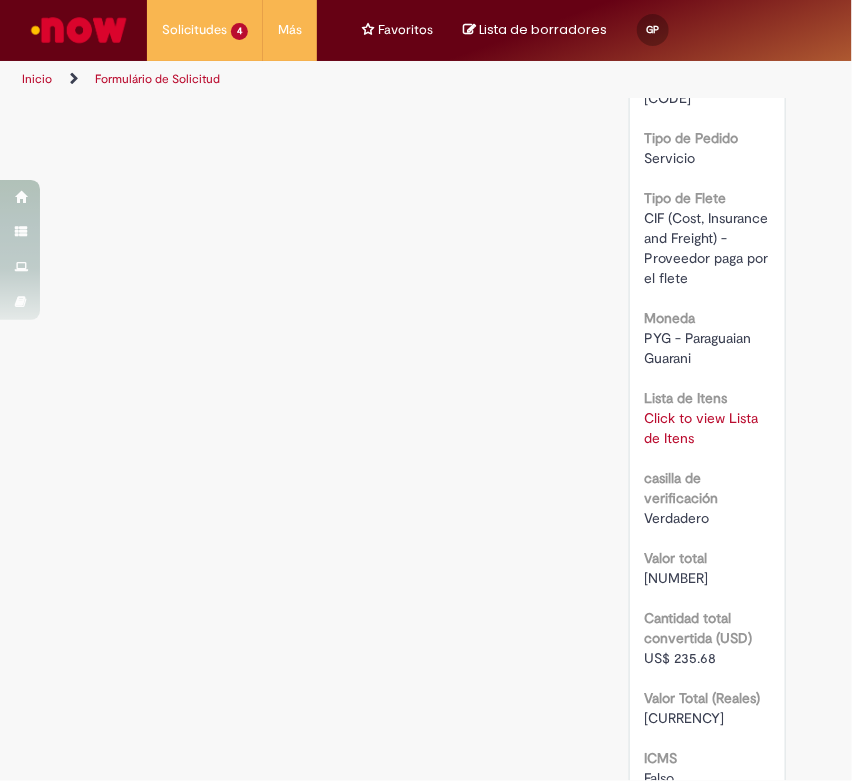 drag, startPoint x: 655, startPoint y: 698, endPoint x: 725, endPoint y: 700, distance: 70.028564 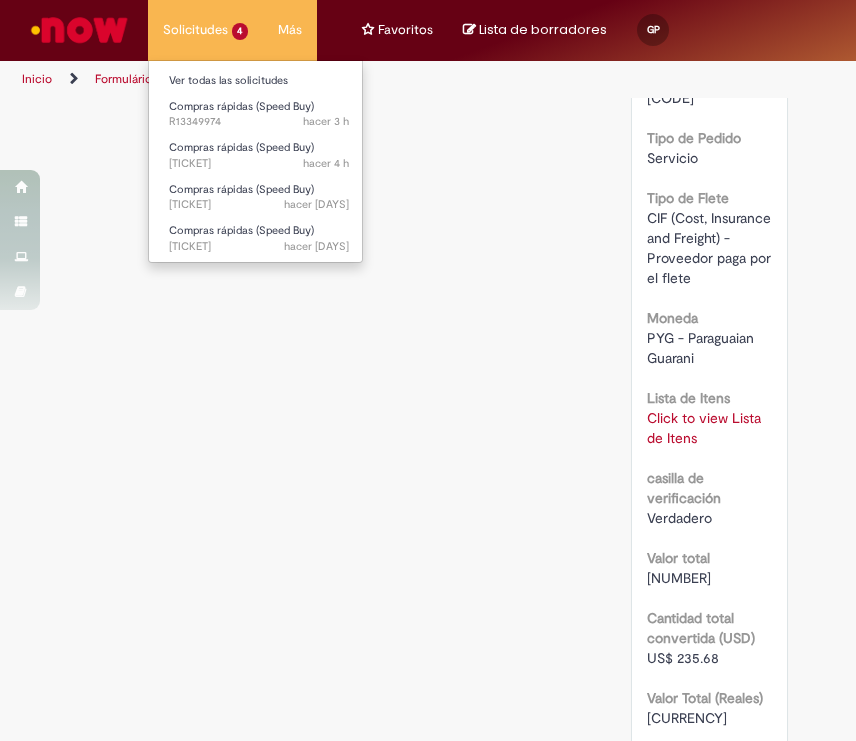 click on "Solicitudes   4
Ver todas las solicitudes
Compras rápidas (Speed Buy)
hacer 3 h hacer 3 horas  [TICKET]
Compras rápidas (Speed Buy)
hacer 4 h hacer 4 horas  [TICKET]
Compras rápidas (Speed Buy)
hacer 4 d hacer 4 días  [TICKET]
Compras rápidas (Speed Buy)
hacer 4 d hacer 4 días  [TICKET]" at bounding box center [206, 30] 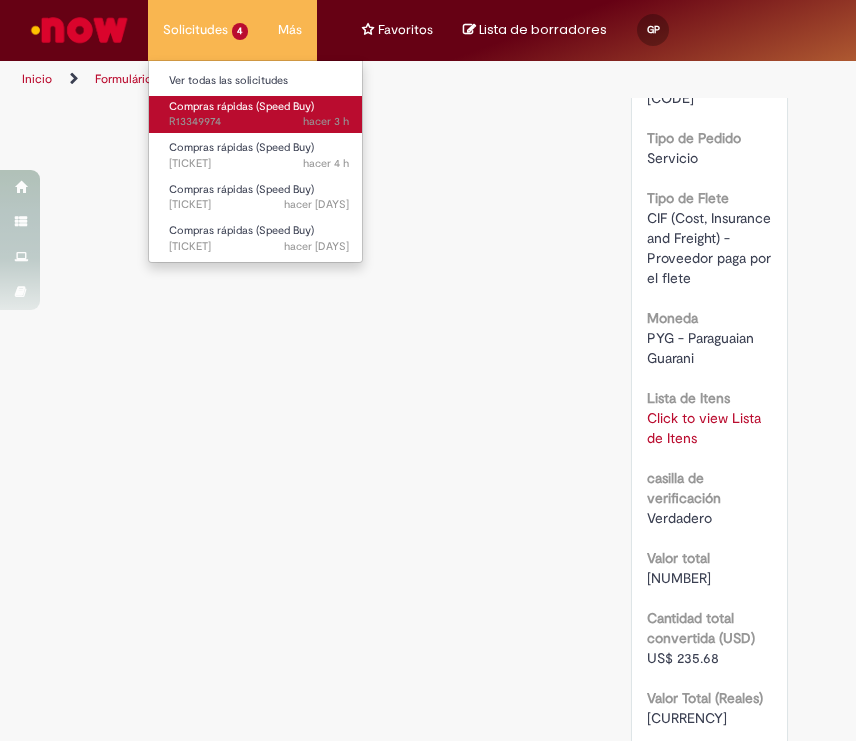 click on "Compras rápidas (Speed Buy)
hacer [HOURS]  [TICKET]" at bounding box center [259, 114] 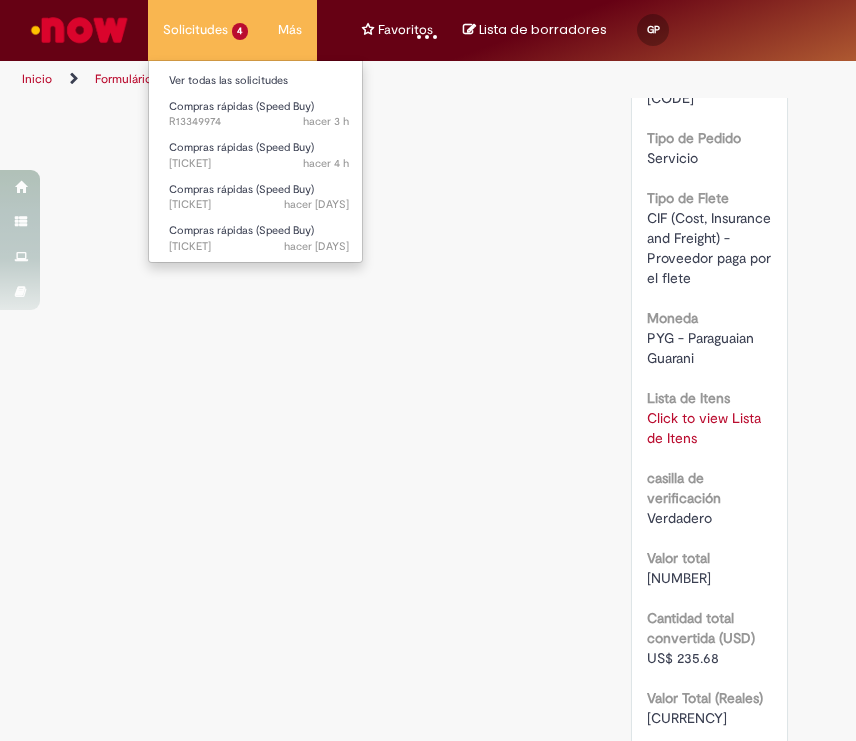 click on "Ver todas las solicitudes" at bounding box center (259, 79) 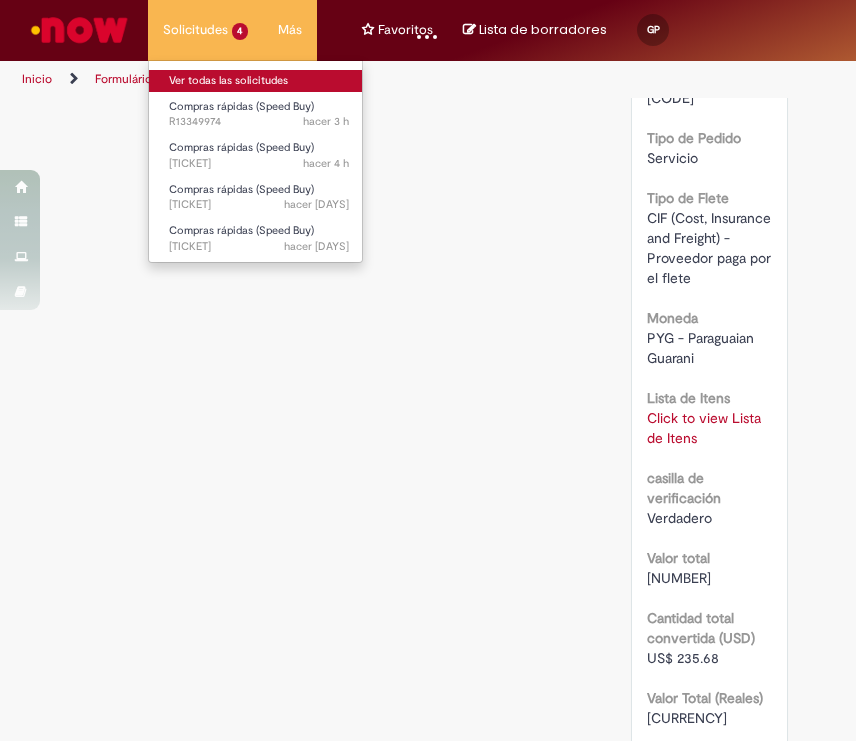 click on "Ver todas las solicitudes" at bounding box center [259, 81] 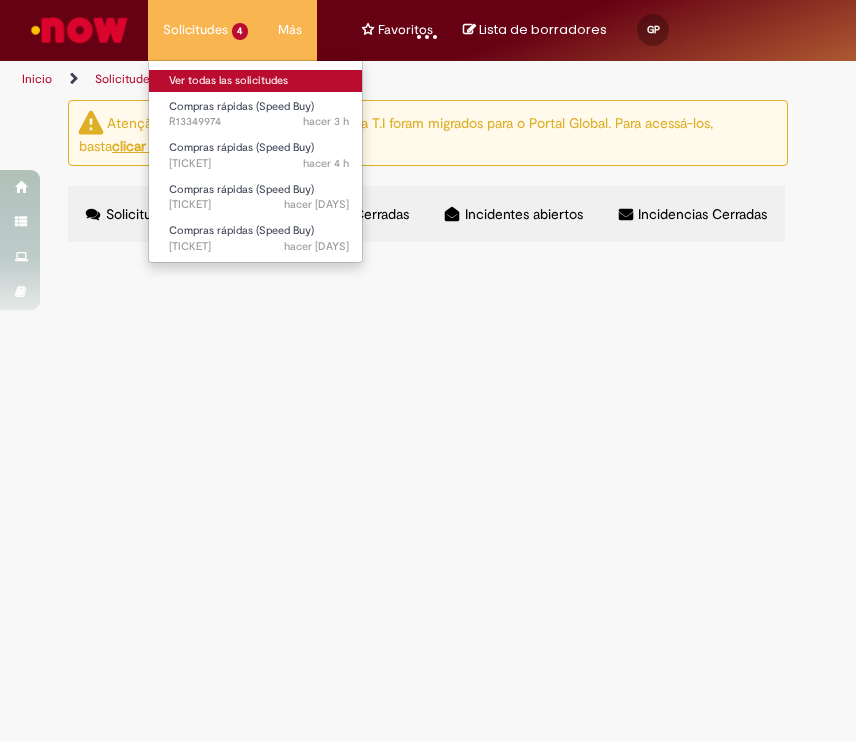 scroll, scrollTop: 0, scrollLeft: 0, axis: both 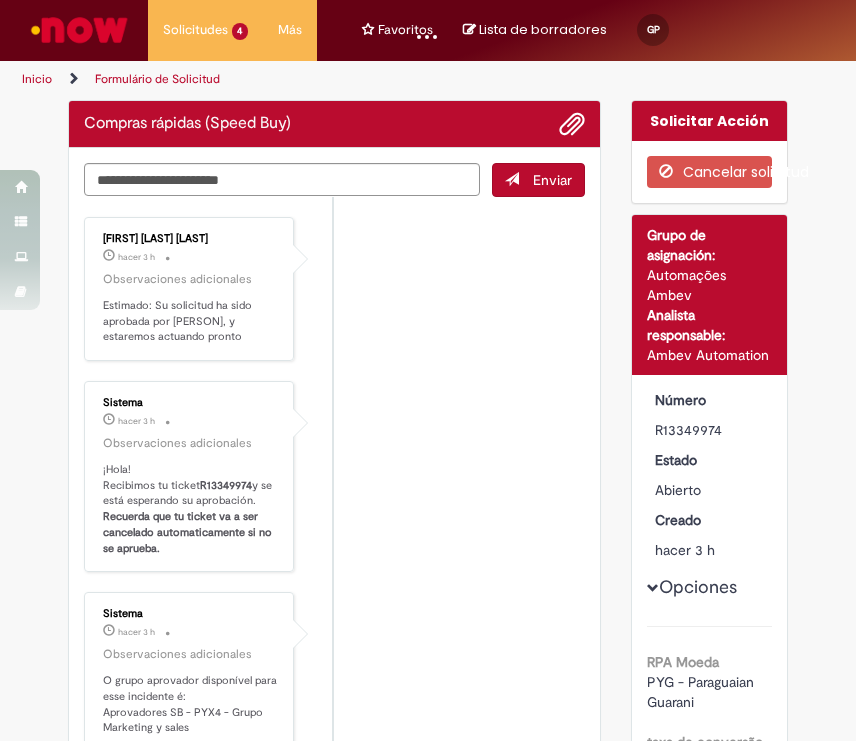 click on "[PERSON]
hacer [HOURS]     Observaciones adicionales
Estimado: Su solicitud ha sido aprobada por [PERSON], y estaremos actuando pronto
Sistema
hacer [HOURS]     Observaciones adicionales
¡Hola! Recibimos tu ticket  [TICKET]  y se está esperando su aprobación.  Recuerda que tu ticket va a ser cancelado automaticamente si no se aprueba.
Sistema
hacer [HOURS]" at bounding box center (334, 639) 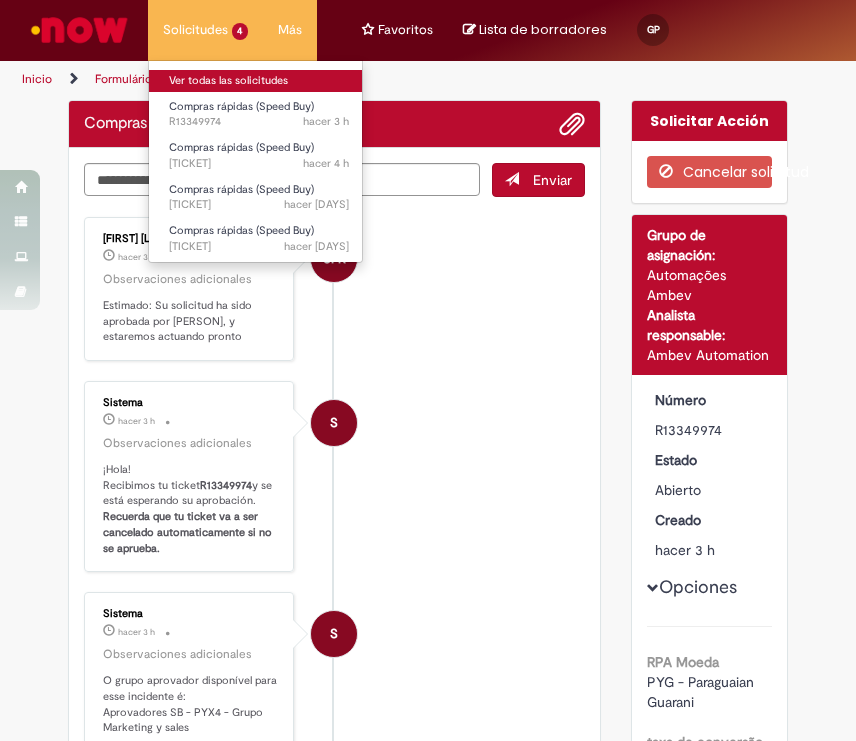 click on "Ver todas las solicitudes" at bounding box center [259, 81] 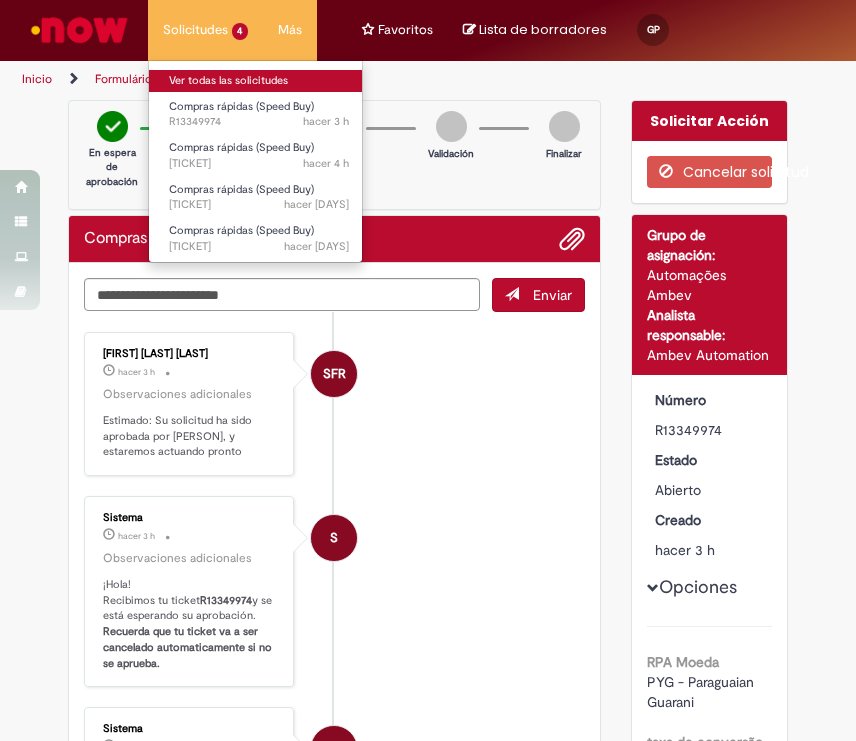 click on "Ver todas las solicitudes" at bounding box center (259, 81) 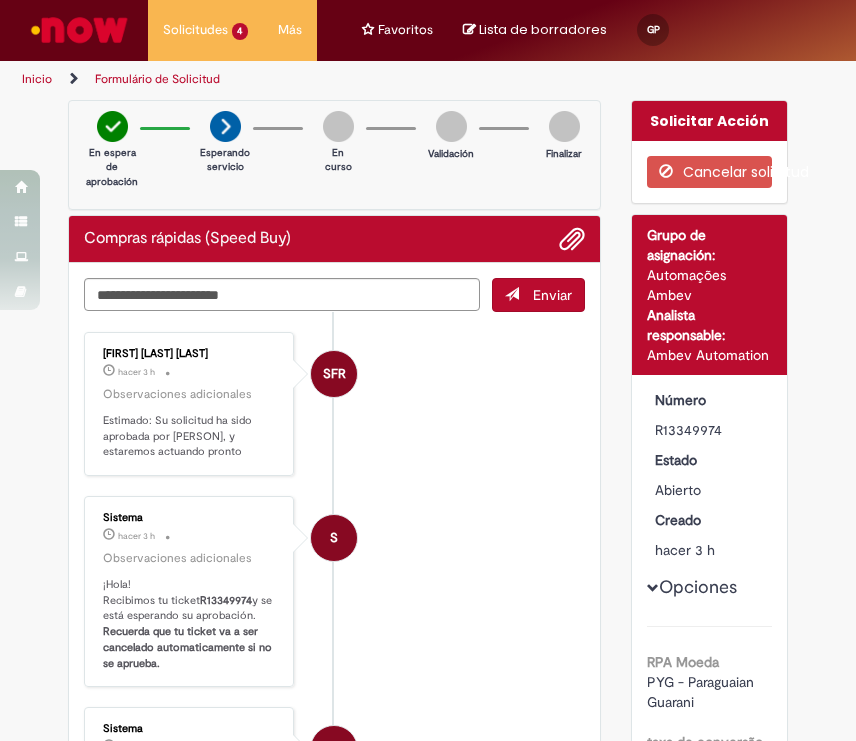 click on "Inicio" at bounding box center [37, 79] 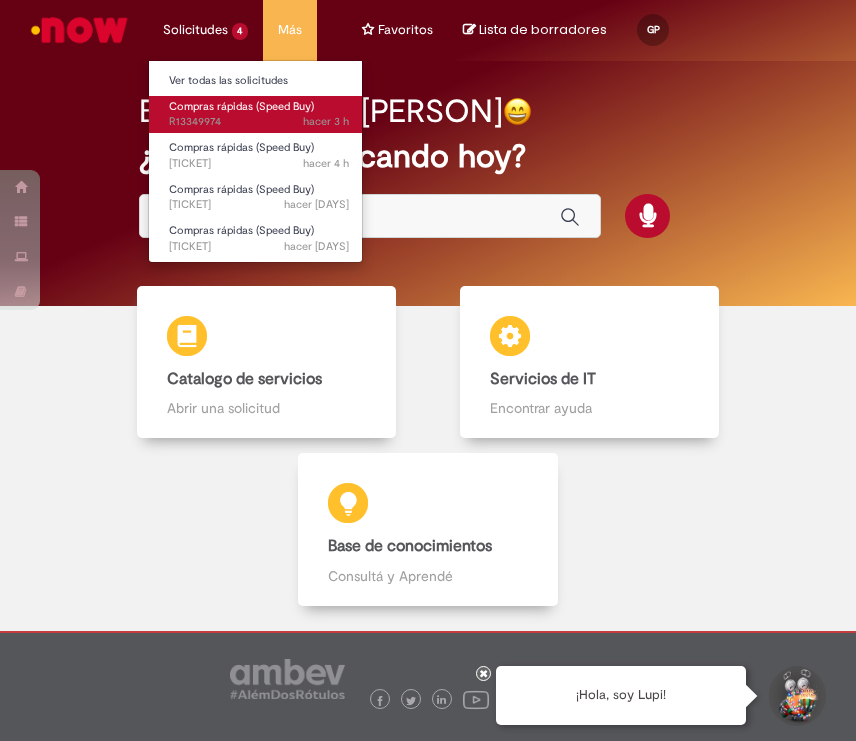 click on "hacer [HOURS] [TICKET]" at bounding box center (259, 122) 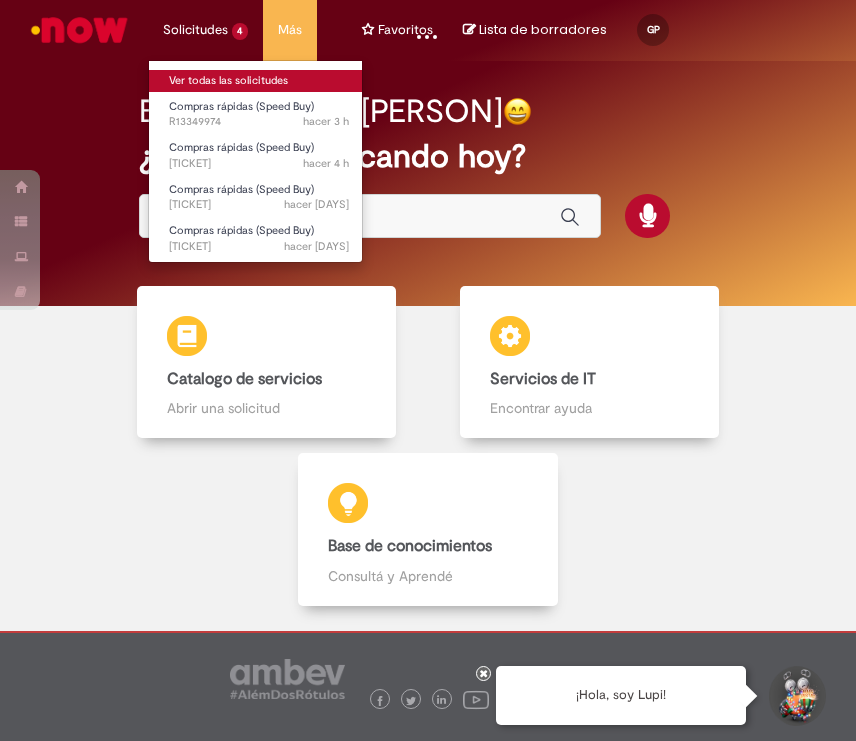 click on "Ver todas las solicitudes" at bounding box center [259, 81] 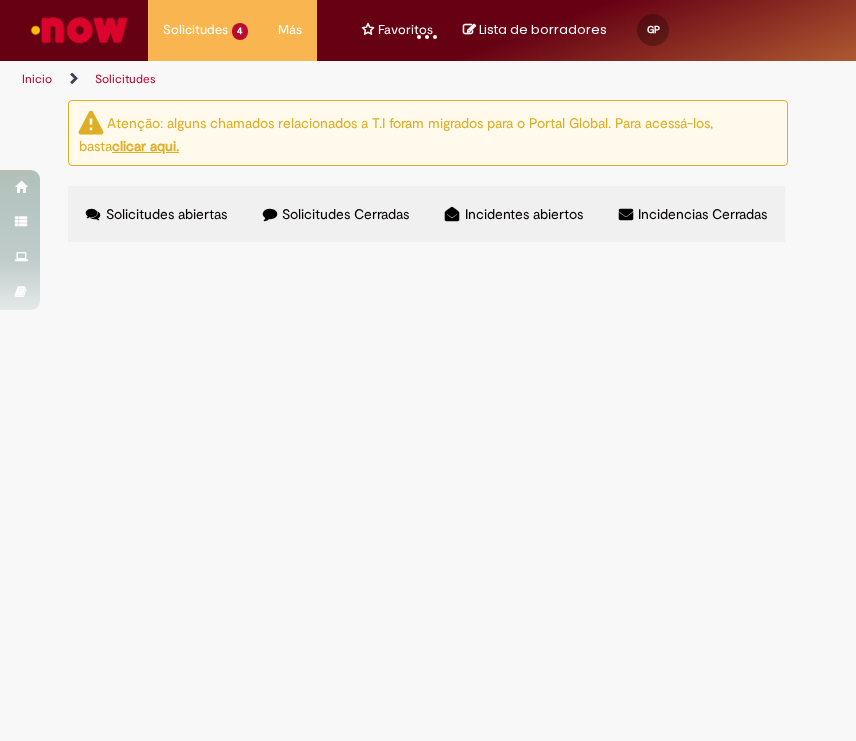 click on "Solicitudes Cerradas" at bounding box center (336, 214) 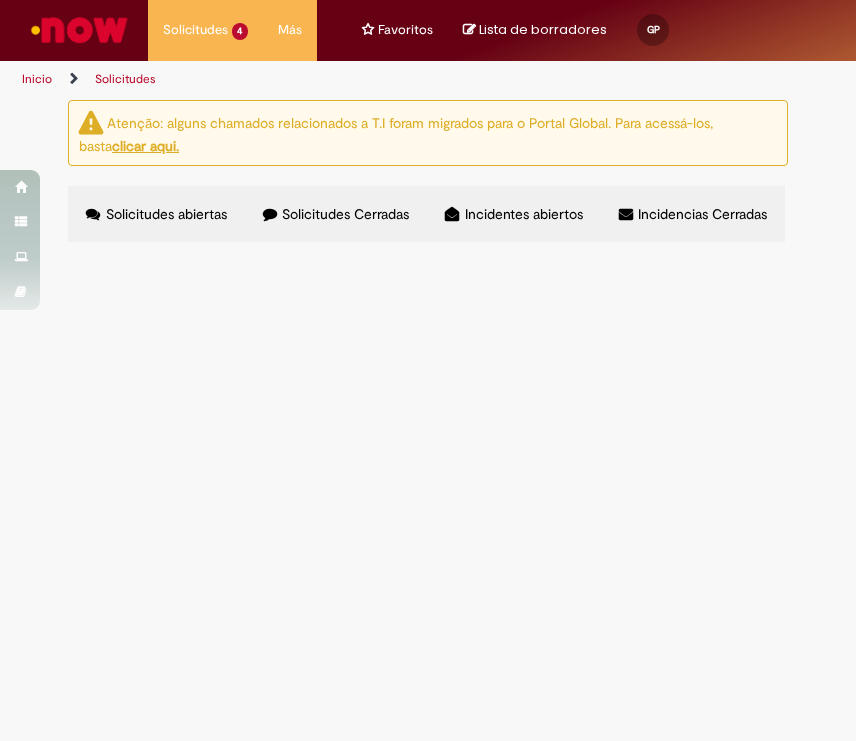 scroll, scrollTop: 333, scrollLeft: 0, axis: vertical 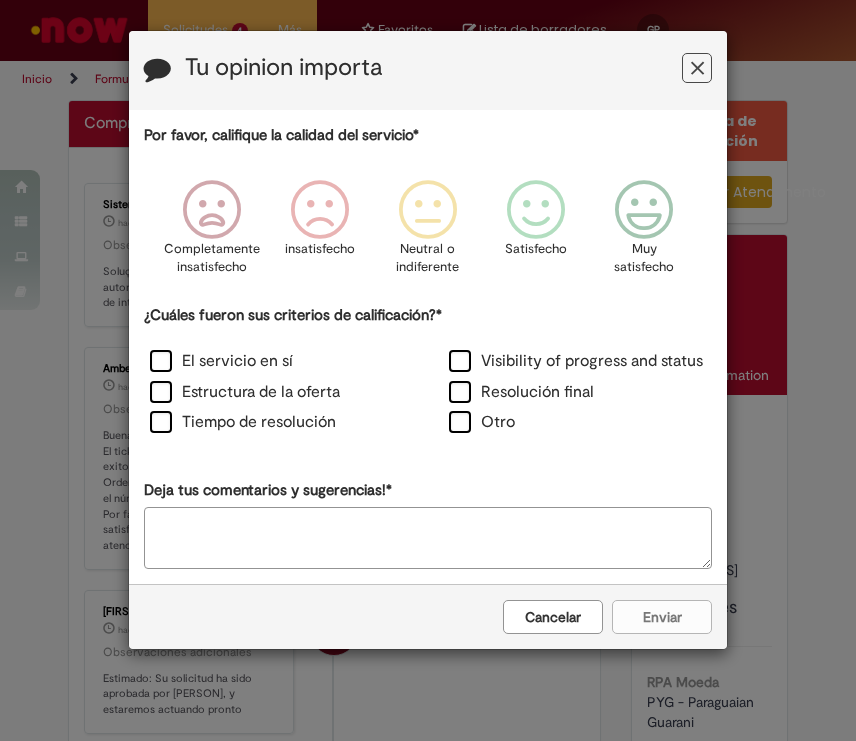 click at bounding box center [697, 68] 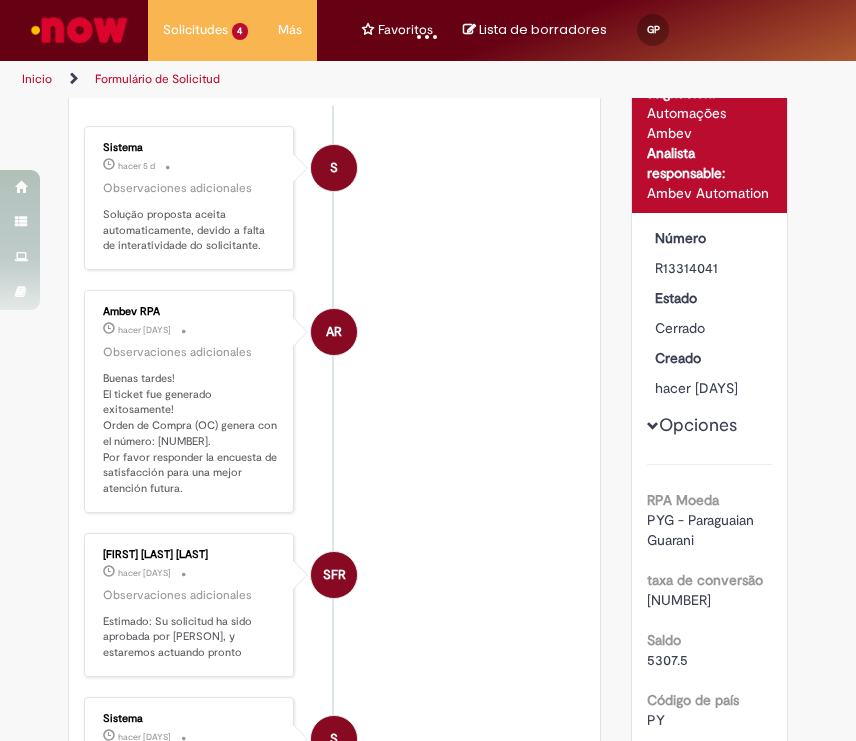scroll, scrollTop: 0, scrollLeft: 0, axis: both 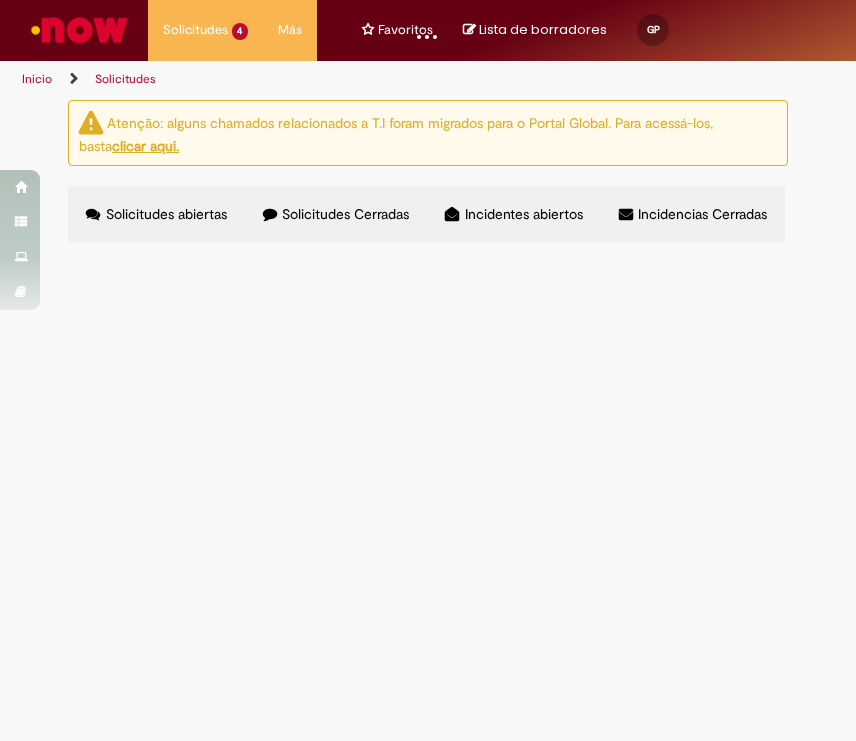 click on "Solicitudes Cerradas" at bounding box center (345, 214) 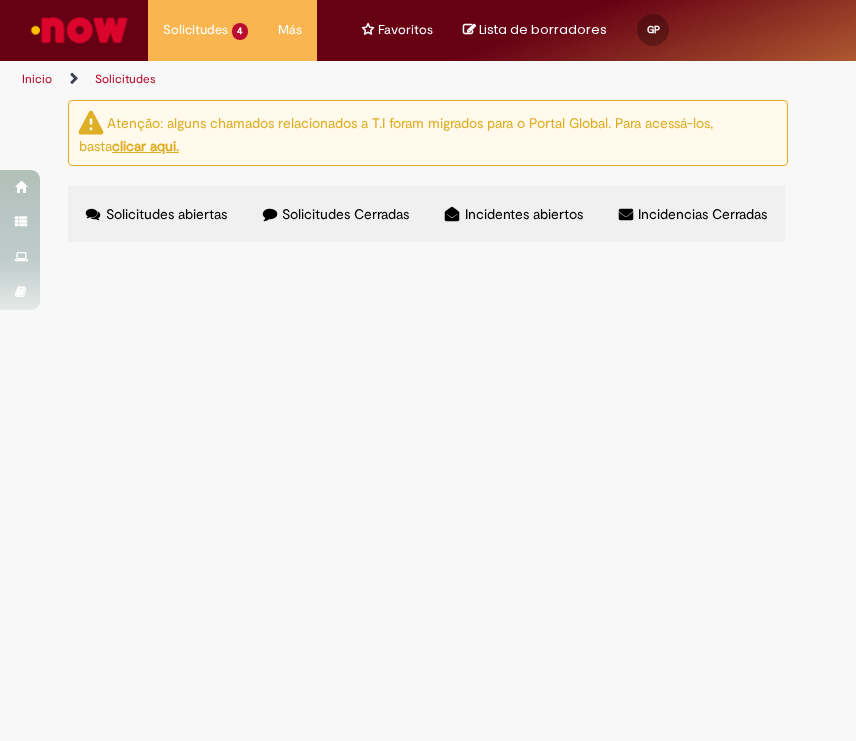 scroll, scrollTop: 444, scrollLeft: 0, axis: vertical 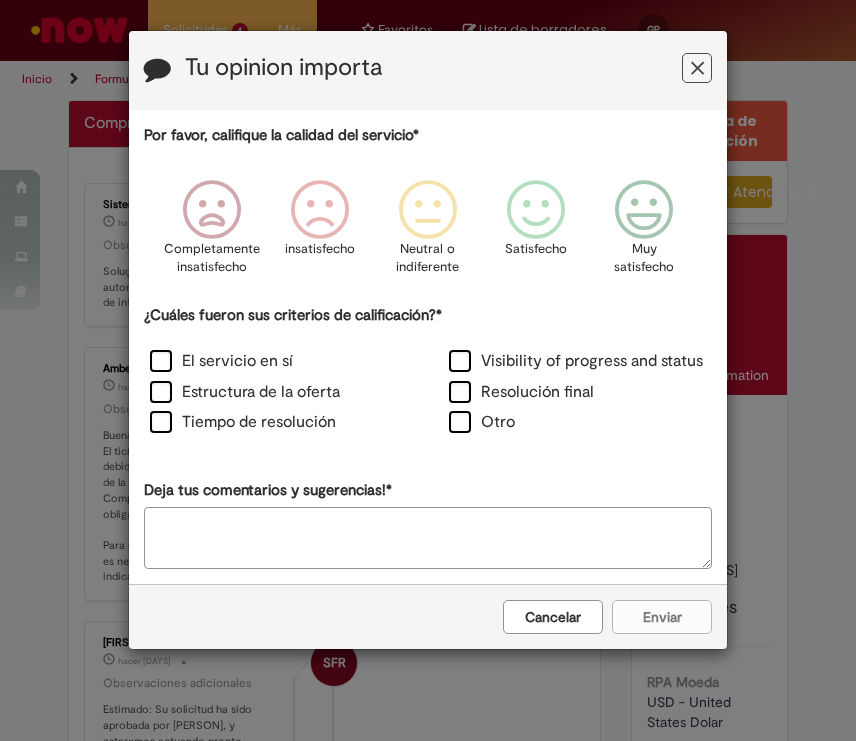 click on "Cancelar" at bounding box center [553, 617] 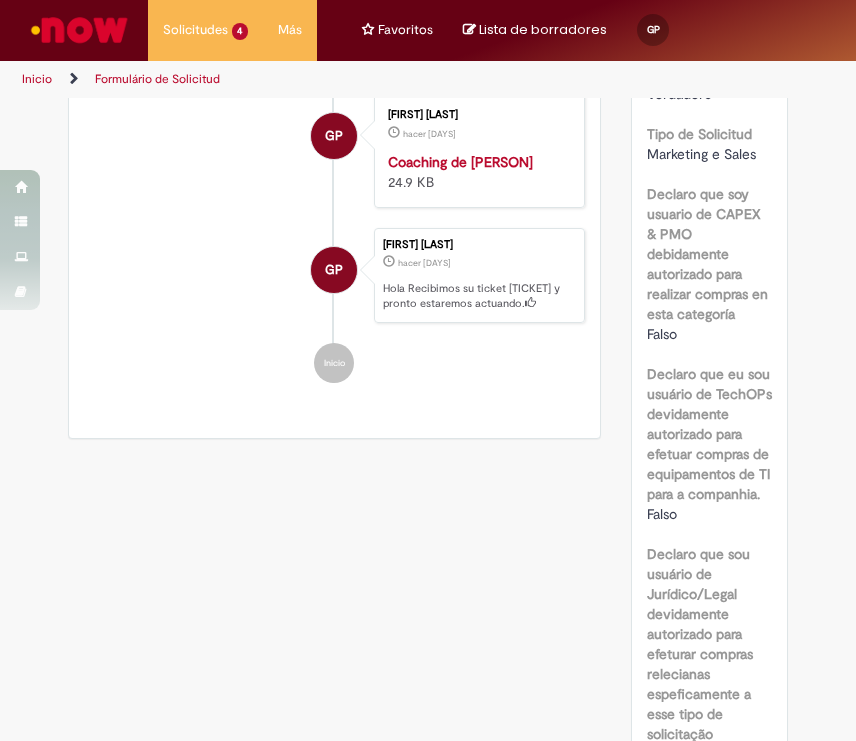 scroll, scrollTop: 1111, scrollLeft: 0, axis: vertical 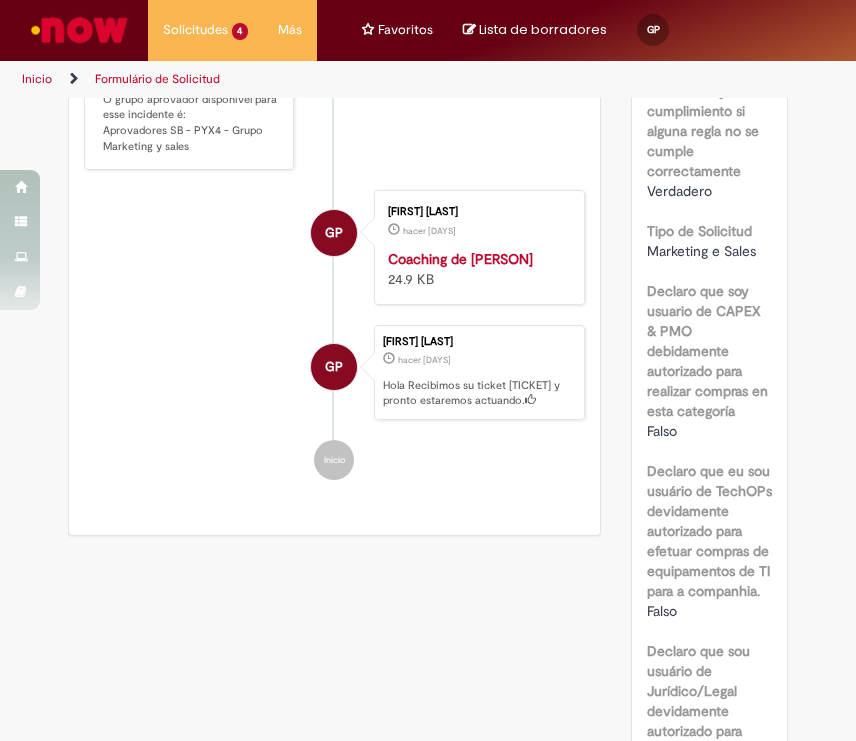 click at bounding box center (475, 249) 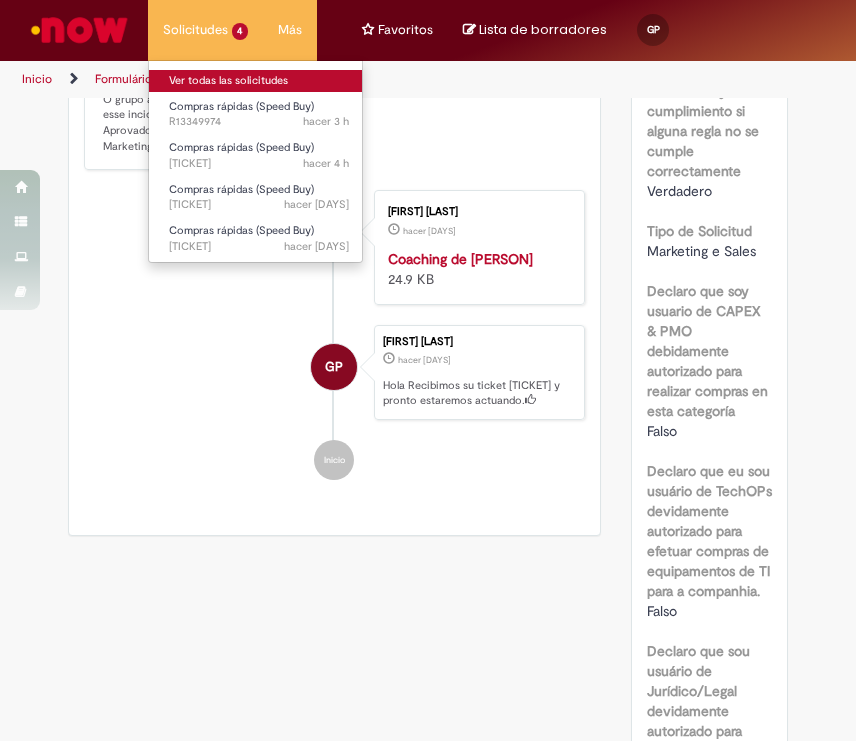 click on "Ver todas las solicitudes" at bounding box center [259, 81] 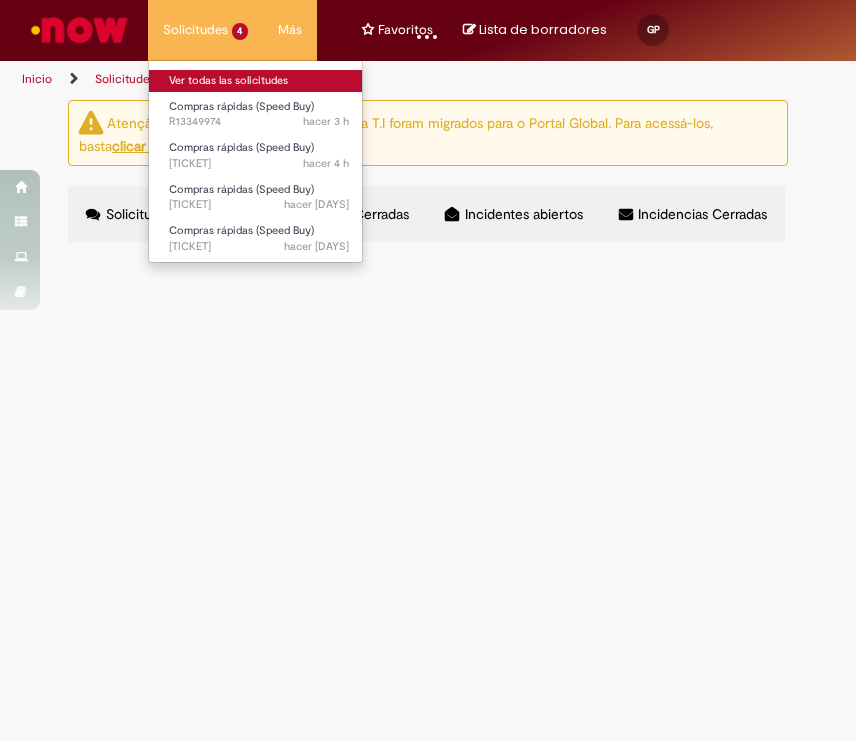 scroll, scrollTop: 0, scrollLeft: 0, axis: both 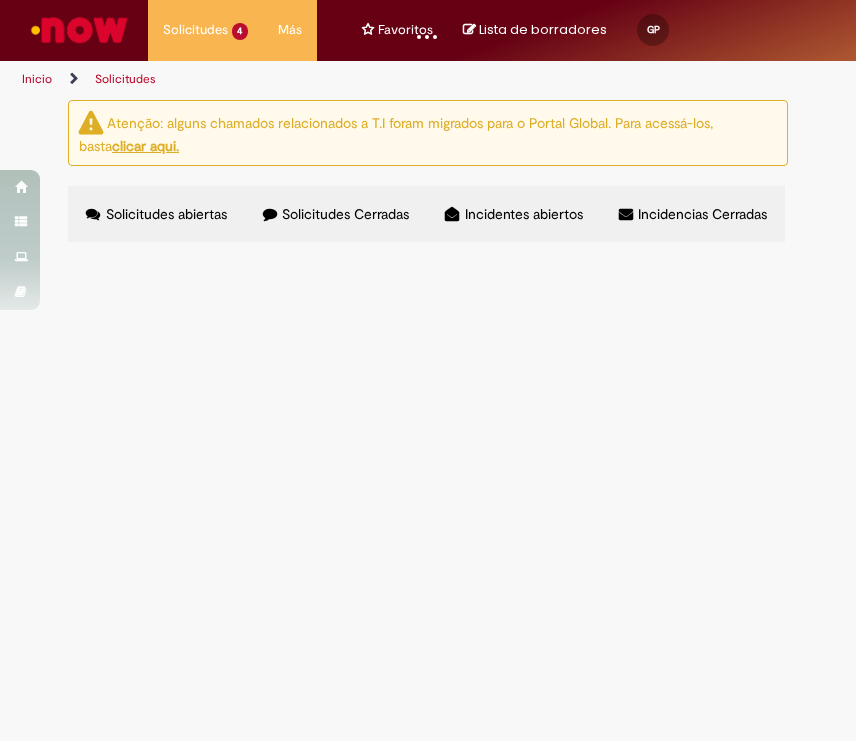 click on "Solicitudes Cerradas" at bounding box center [336, 214] 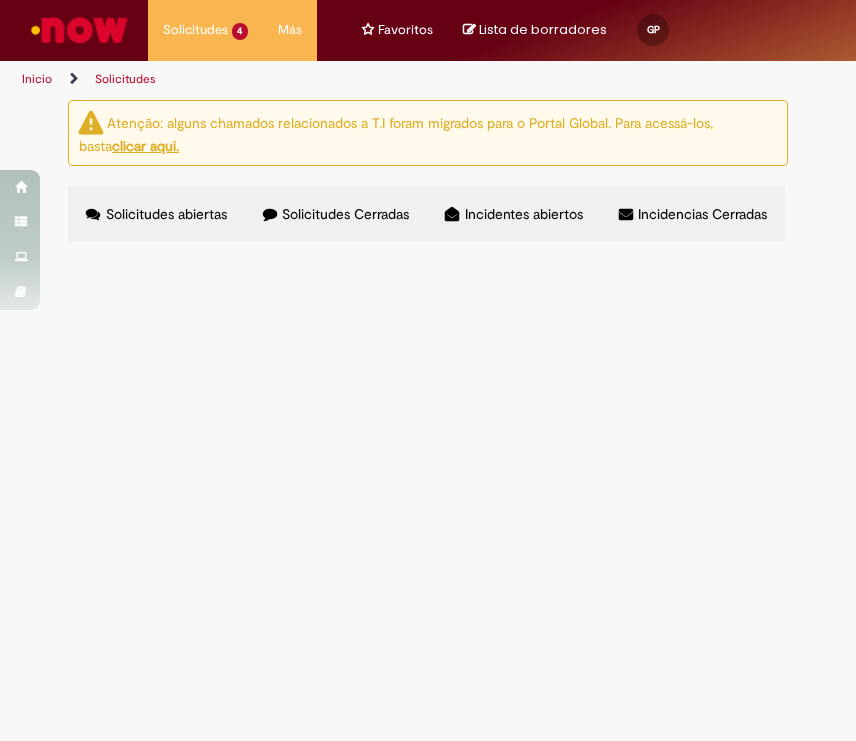 scroll, scrollTop: 666, scrollLeft: 0, axis: vertical 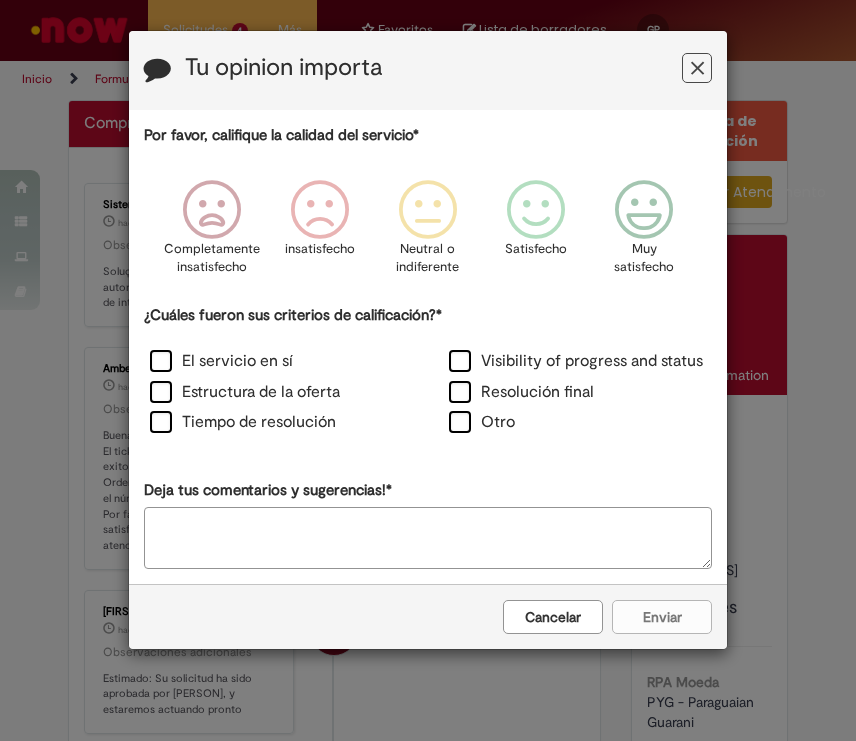 click at bounding box center (697, 68) 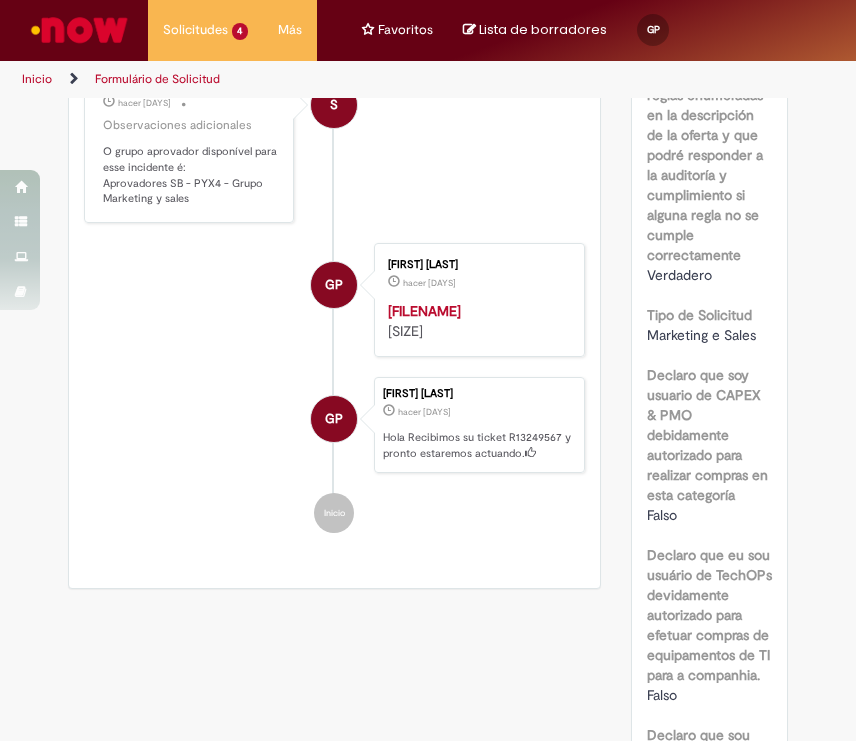 scroll, scrollTop: 1013, scrollLeft: 0, axis: vertical 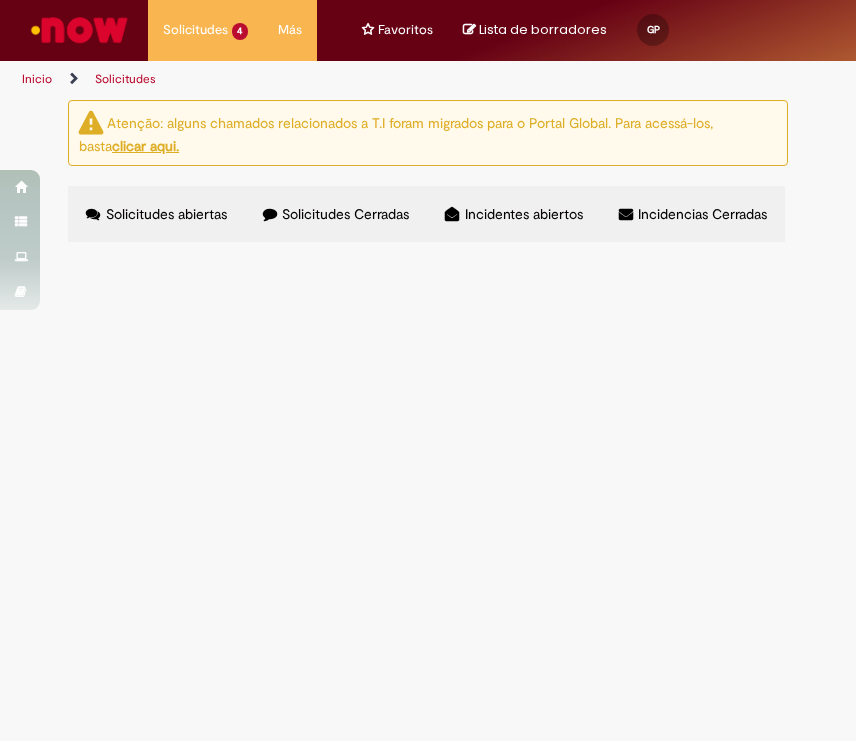 click on "Solicitudes Cerradas" at bounding box center [336, 214] 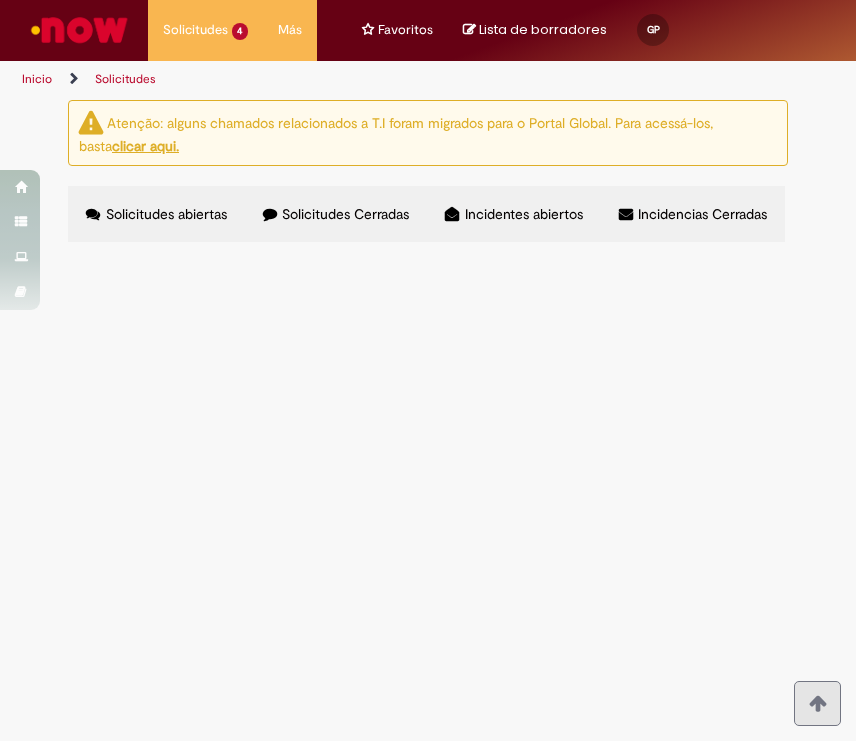 scroll, scrollTop: 666, scrollLeft: 0, axis: vertical 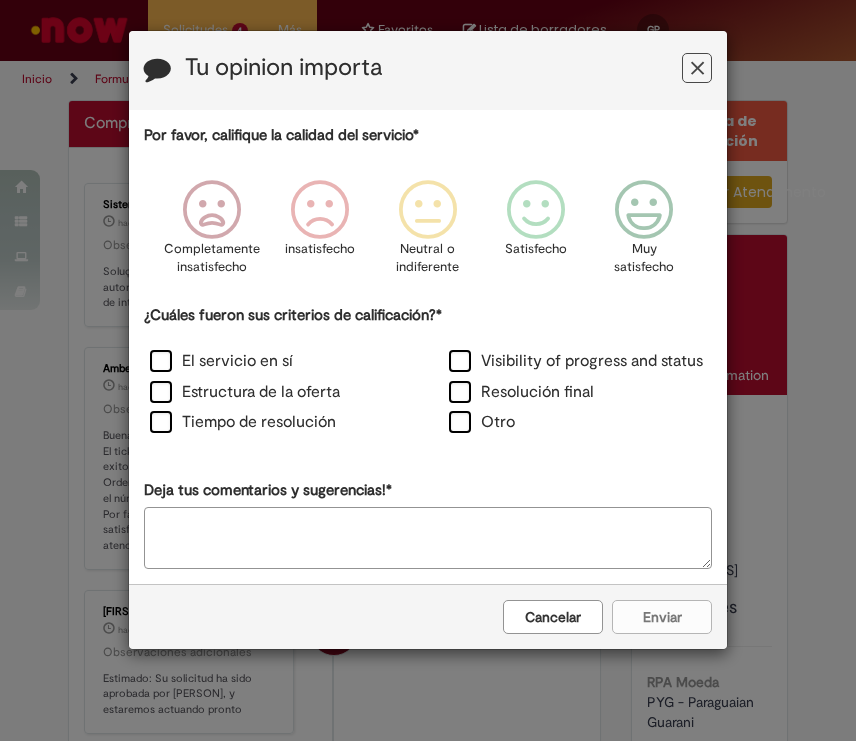 click on "Cancelar" at bounding box center (553, 617) 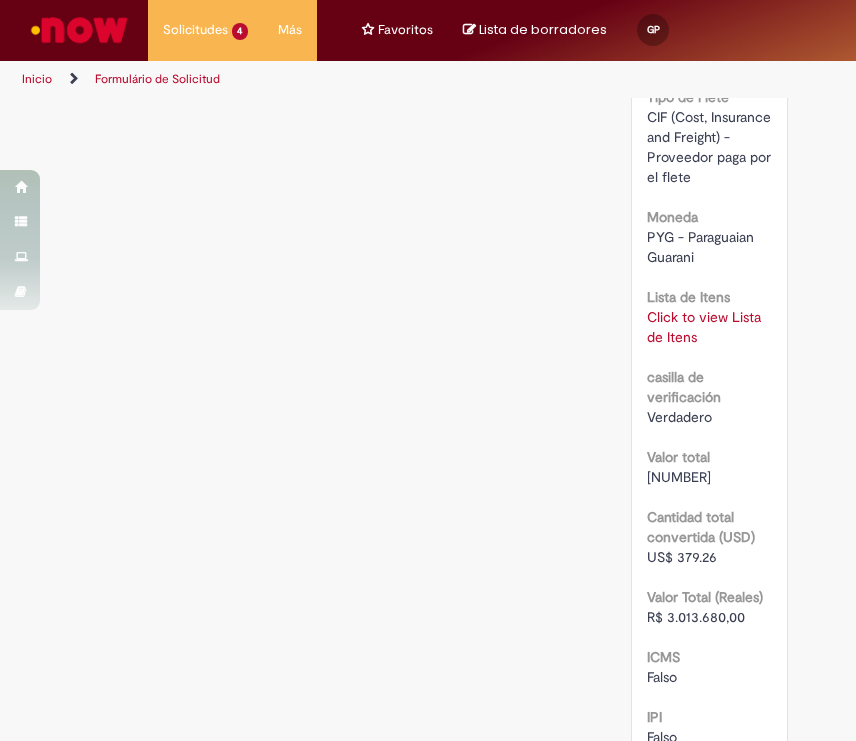 scroll, scrollTop: 2555, scrollLeft: 0, axis: vertical 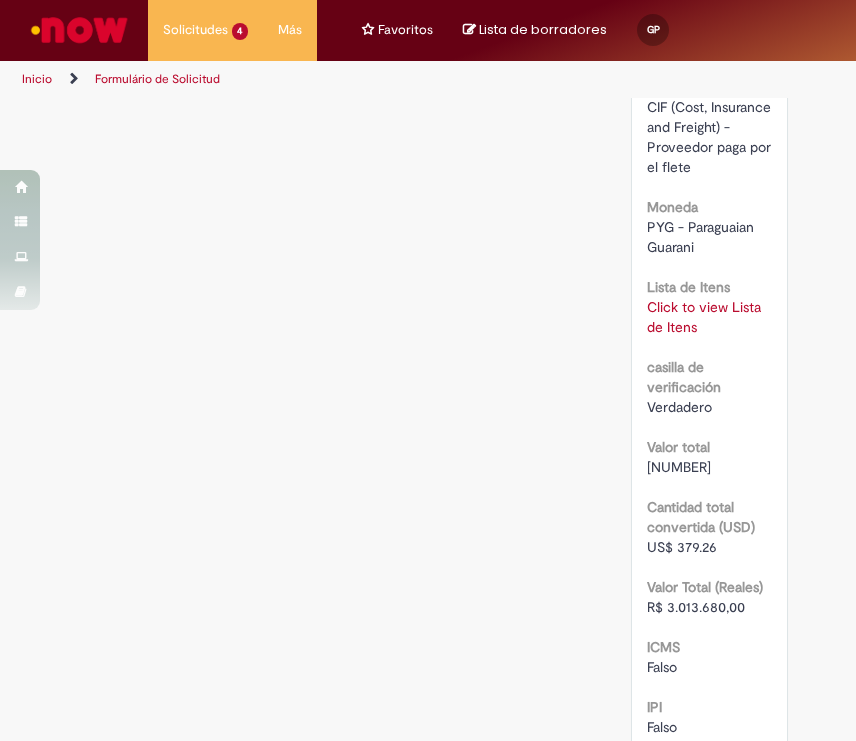 click on "Click to view Lista de Itens" at bounding box center (704, 317) 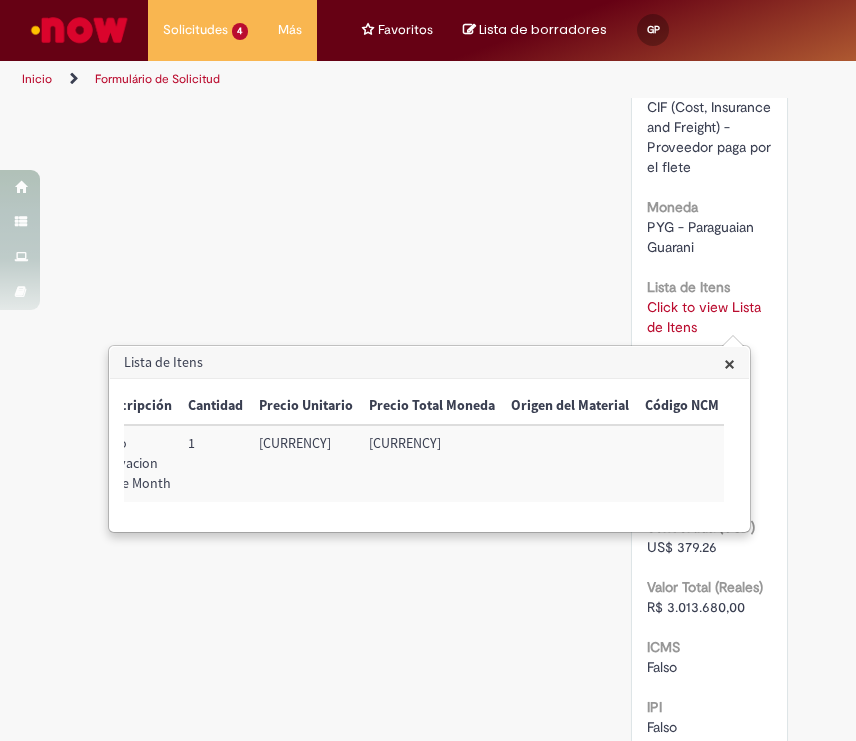 scroll, scrollTop: 0, scrollLeft: 456, axis: horizontal 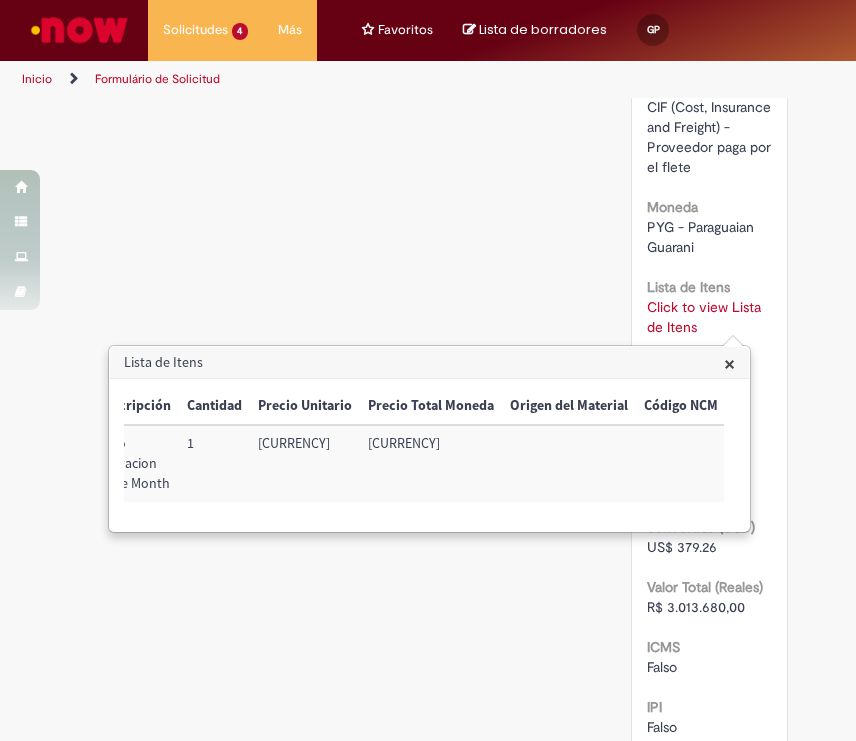 click on "Escanear código de barras
En espera de aprobación
Esperando servicio
En curso
Validación
Finalizar
Compras rápidas (Speed Buy)
Enviar
S
Sistema
hacer 20 d hacer 20 días     Observaciones adicionales
Solução proposta aceita automaticamente, devido a falta de interatividade do solicitante.
AR" at bounding box center [428, -393] 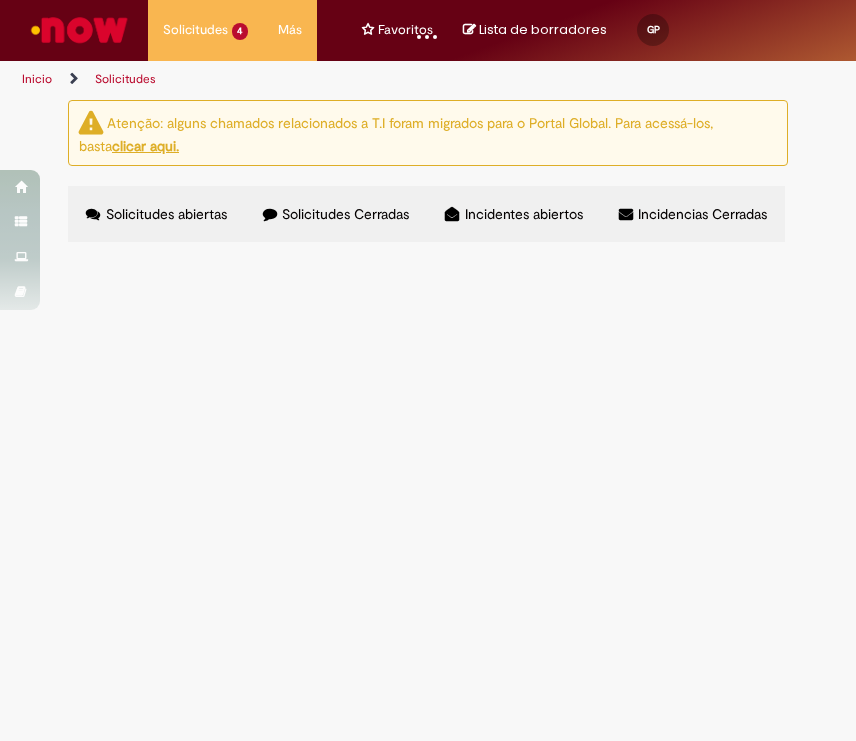 scroll, scrollTop: 0, scrollLeft: 0, axis: both 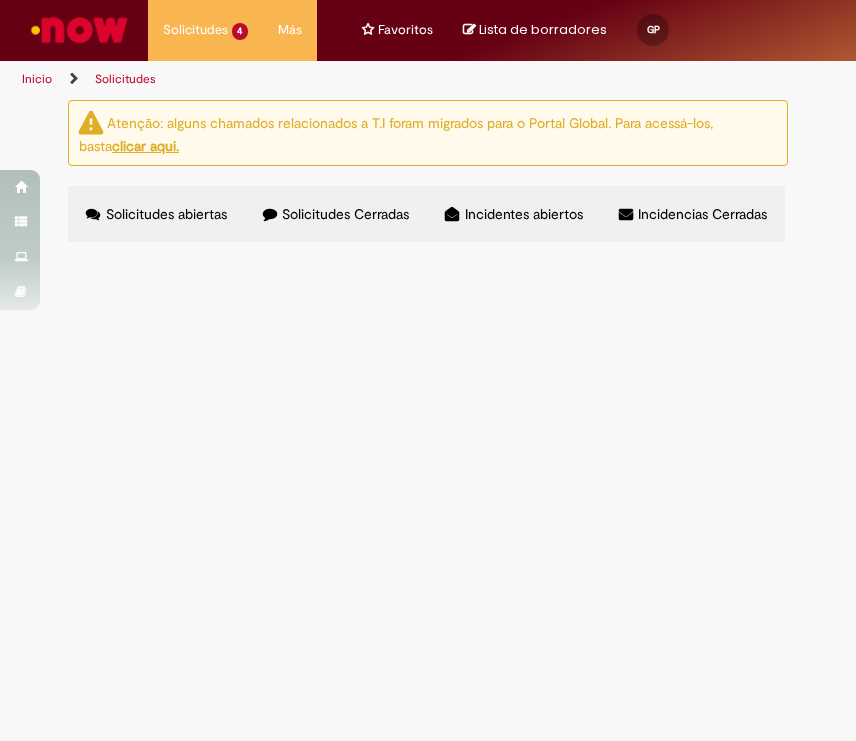 click at bounding box center (0, 0) 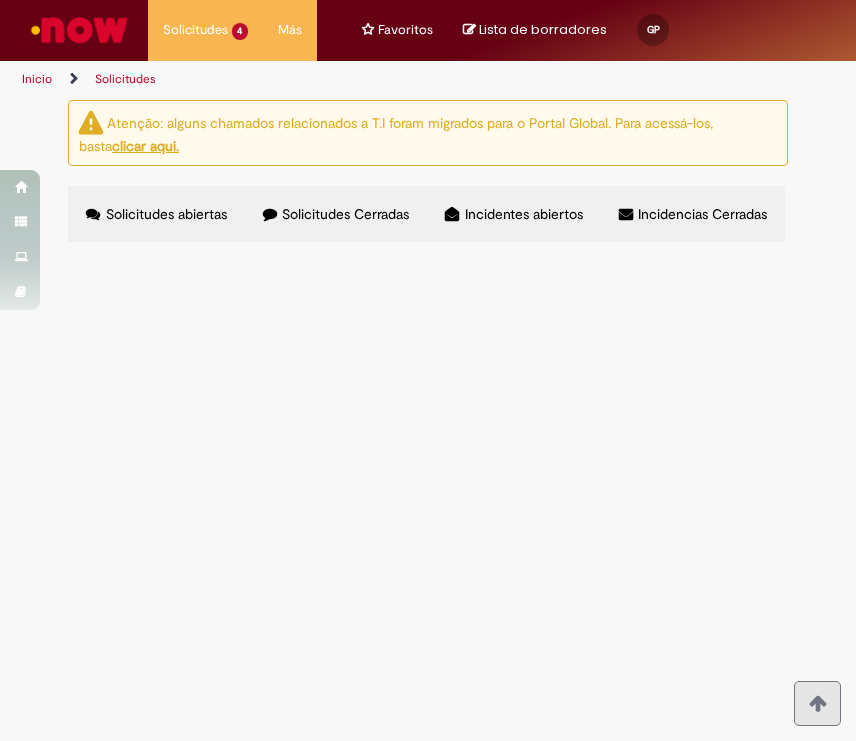 scroll, scrollTop: 222, scrollLeft: 0, axis: vertical 